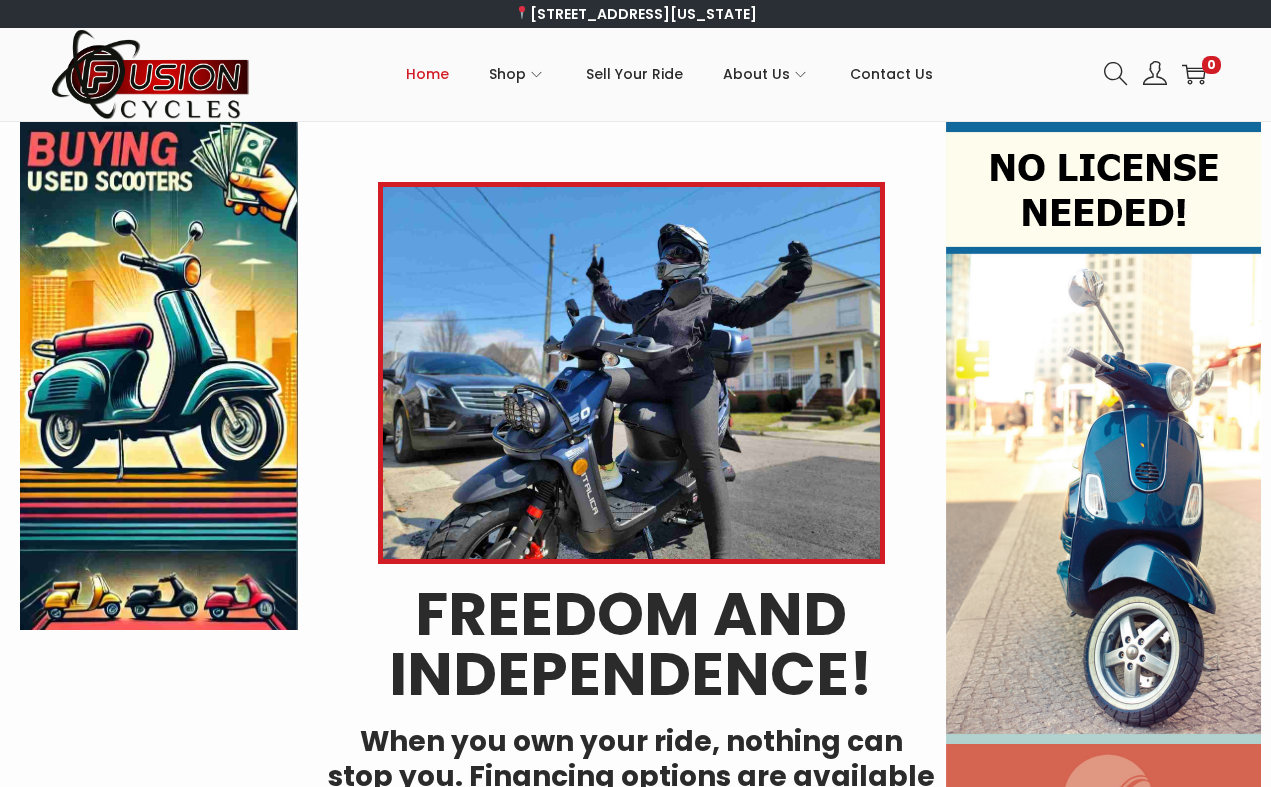 scroll, scrollTop: 0, scrollLeft: 0, axis: both 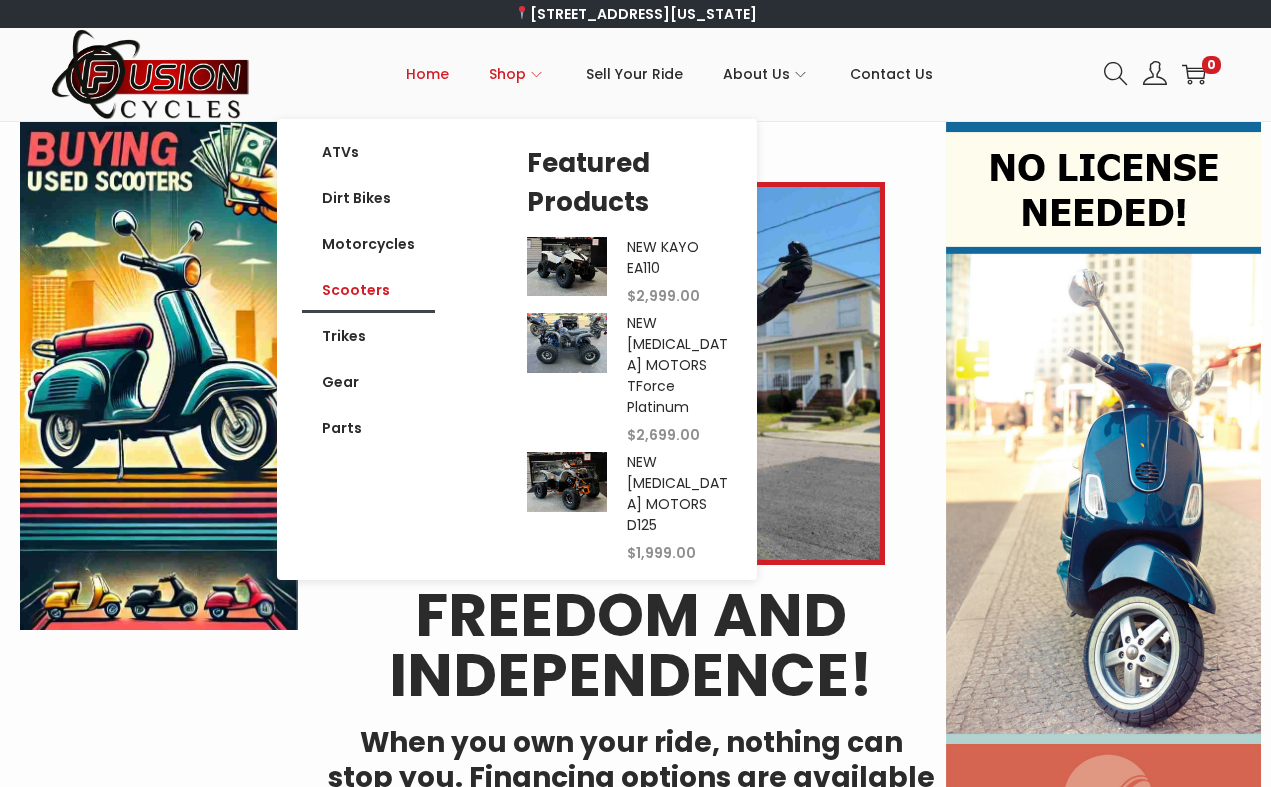 click on "Scooters" 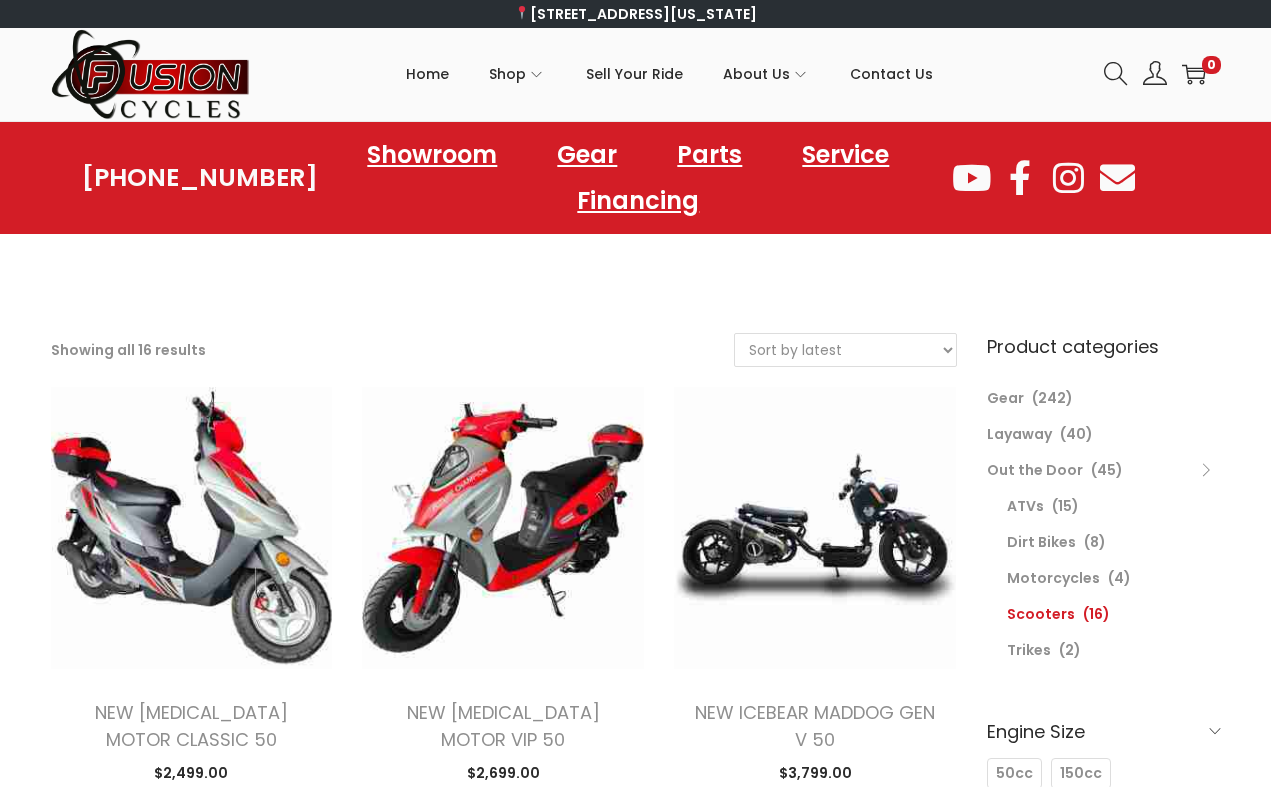 scroll, scrollTop: 0, scrollLeft: 0, axis: both 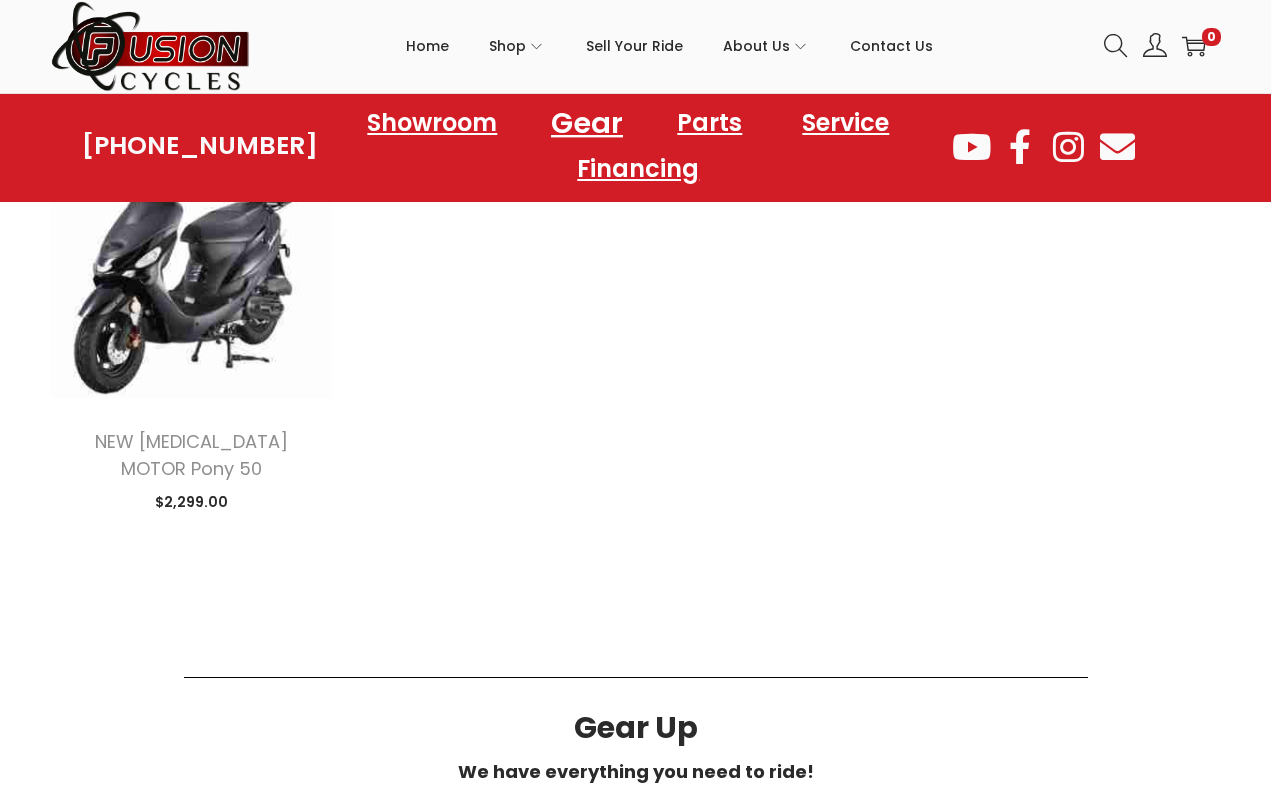 click on "Gear" 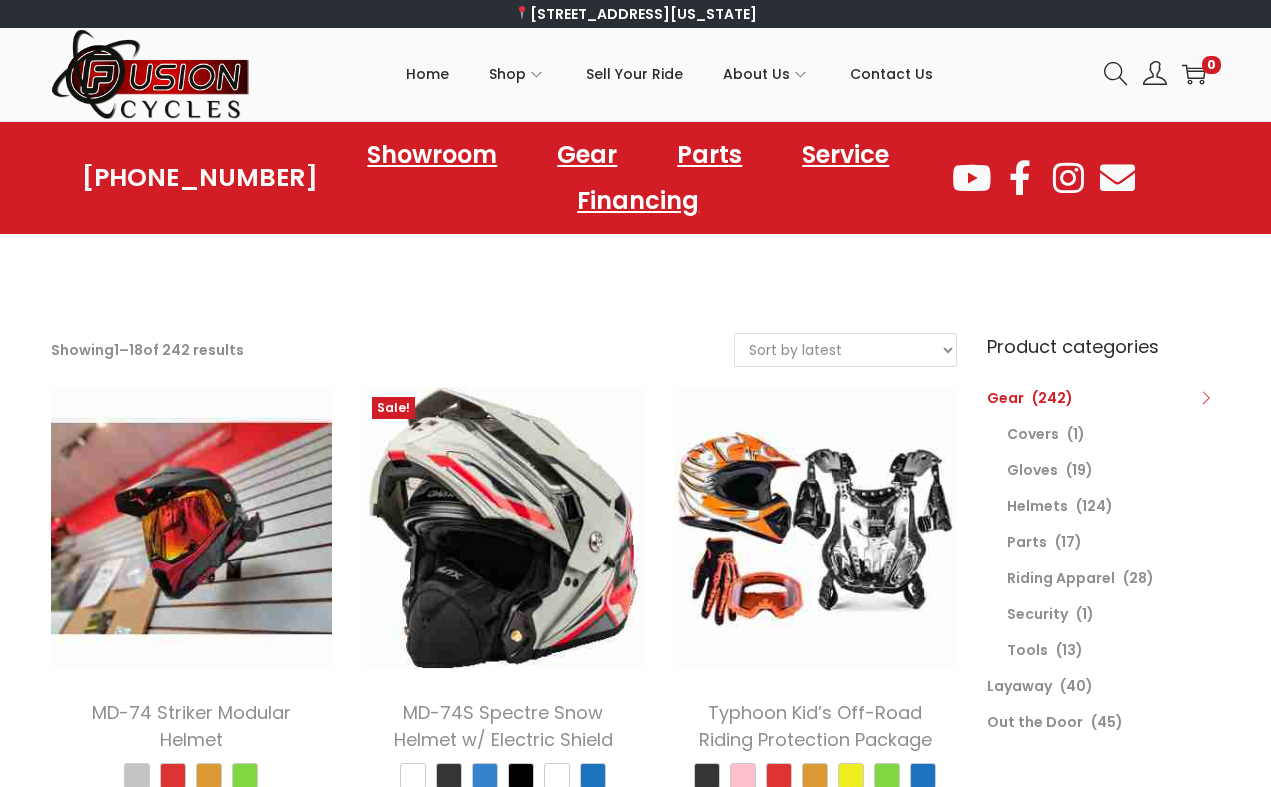 scroll, scrollTop: 0, scrollLeft: 0, axis: both 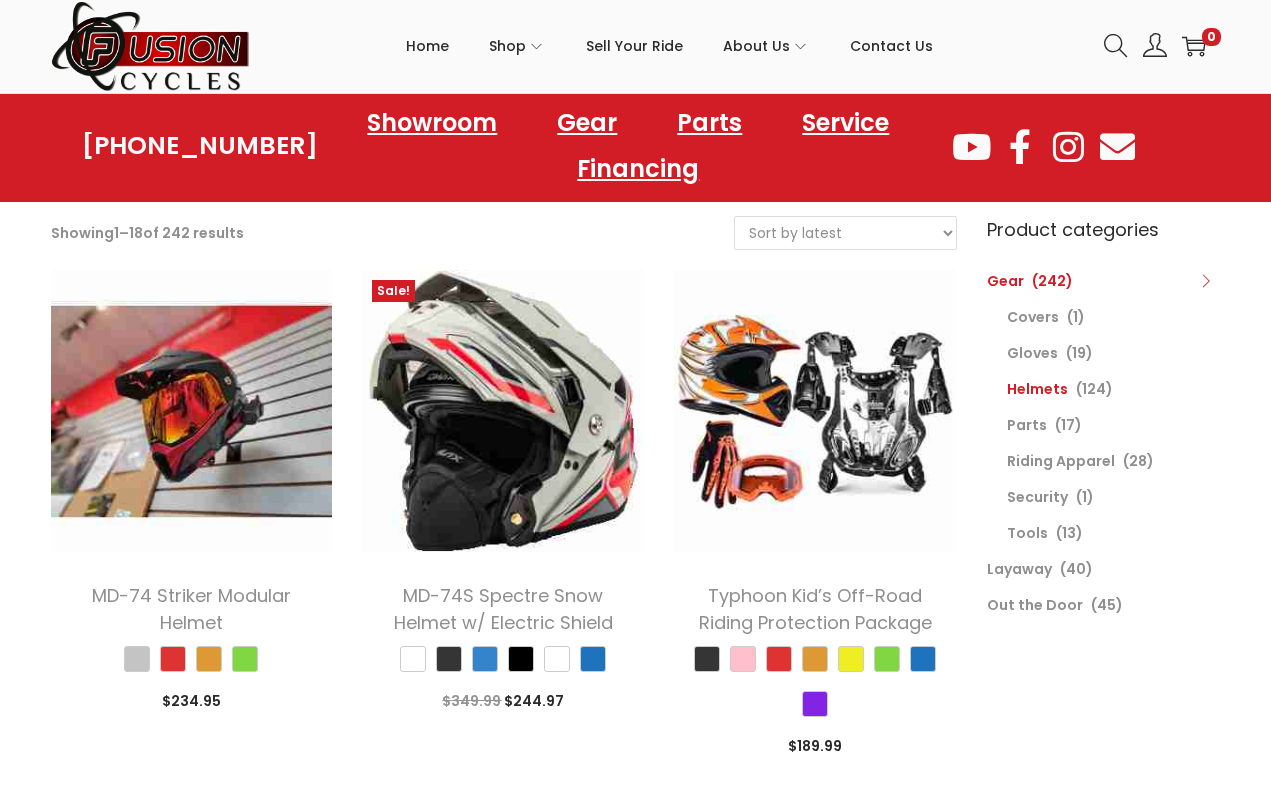 click on "Helmets" at bounding box center (1037, 389) 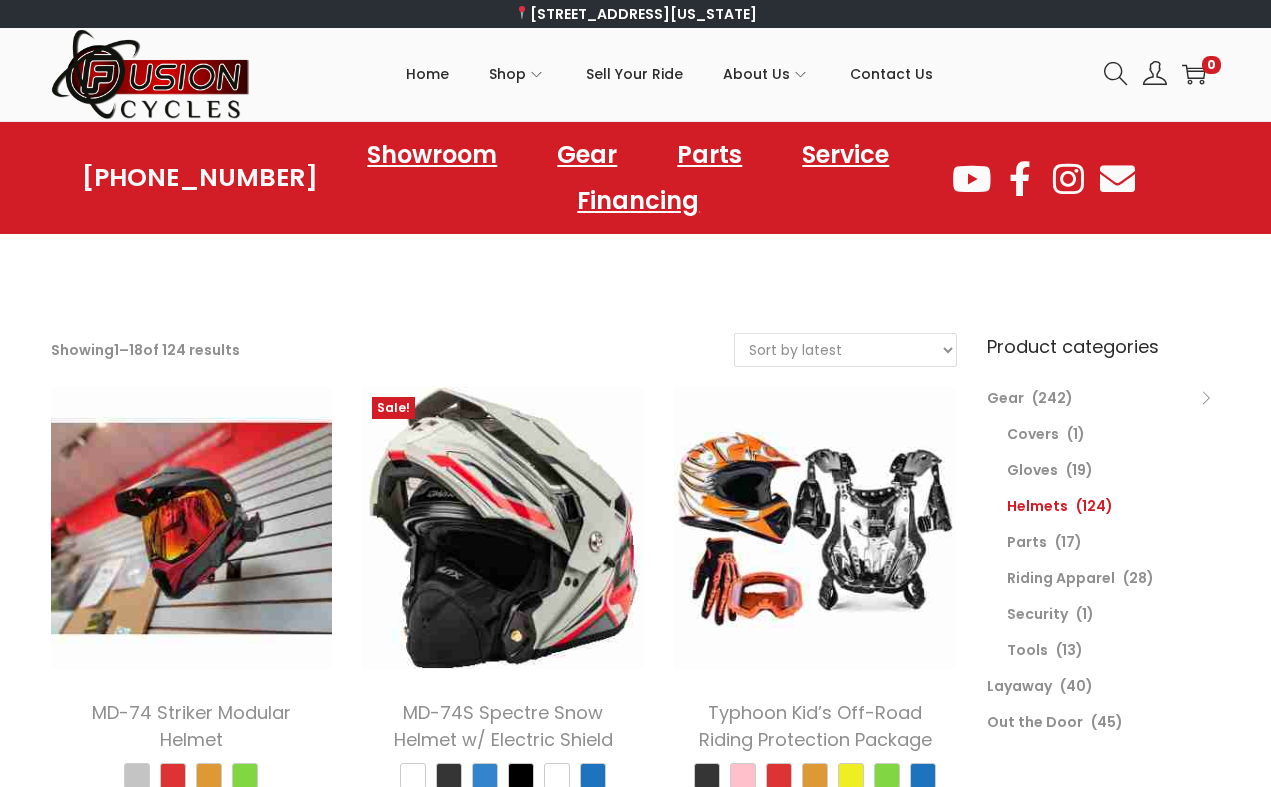 scroll, scrollTop: 0, scrollLeft: 0, axis: both 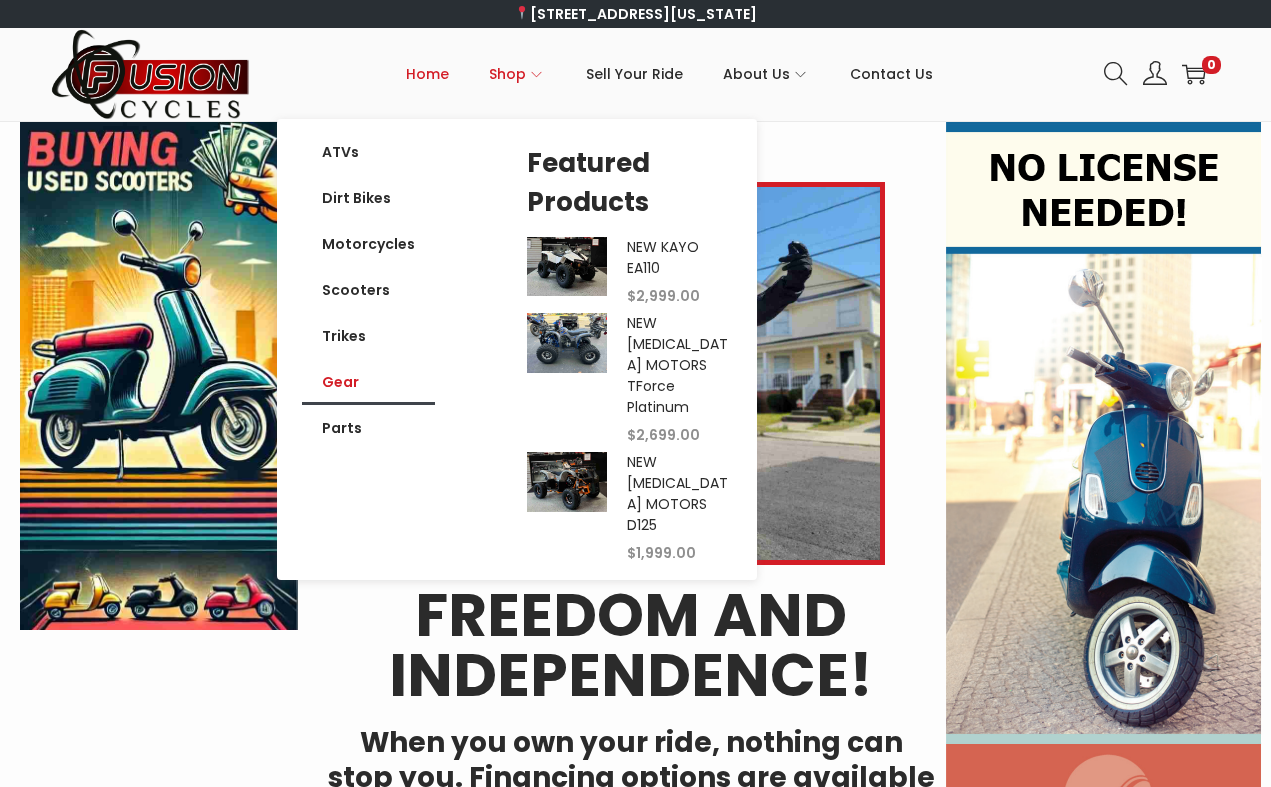click on "Gear" 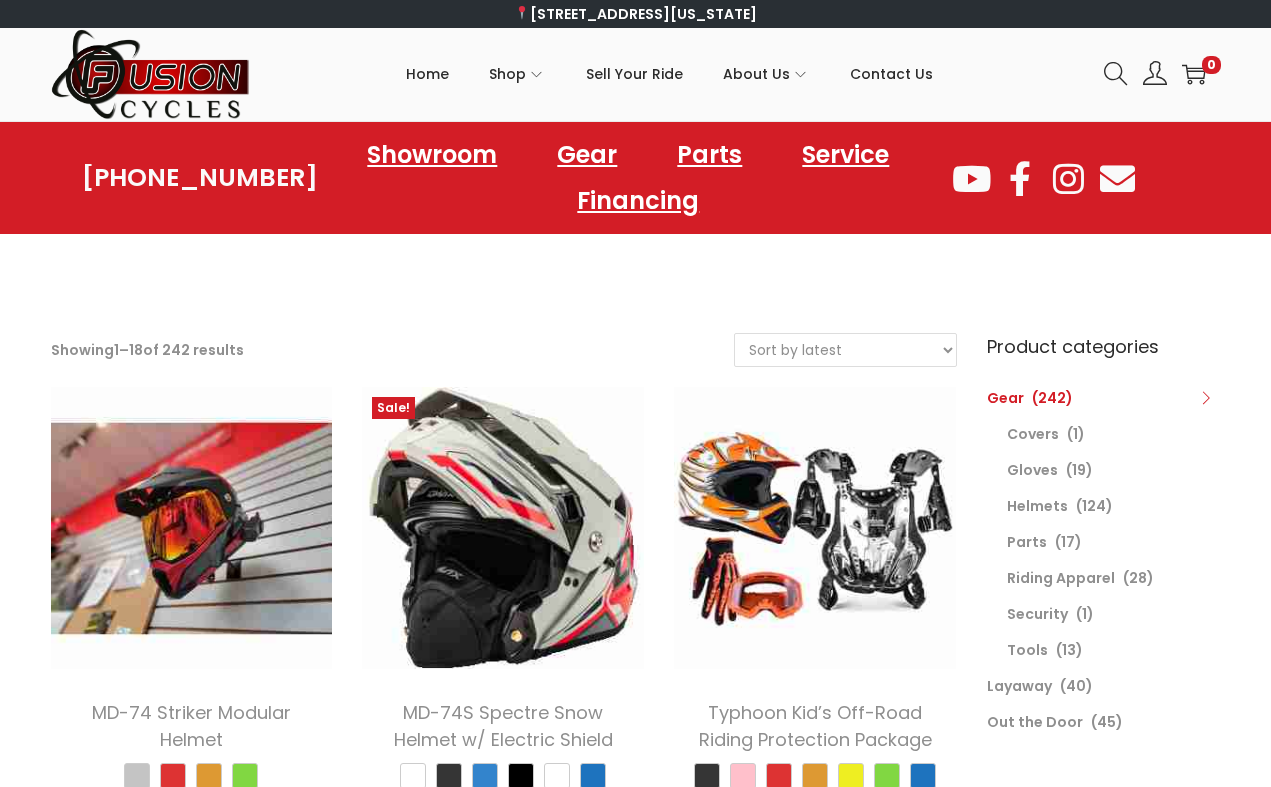 scroll, scrollTop: 13, scrollLeft: 0, axis: vertical 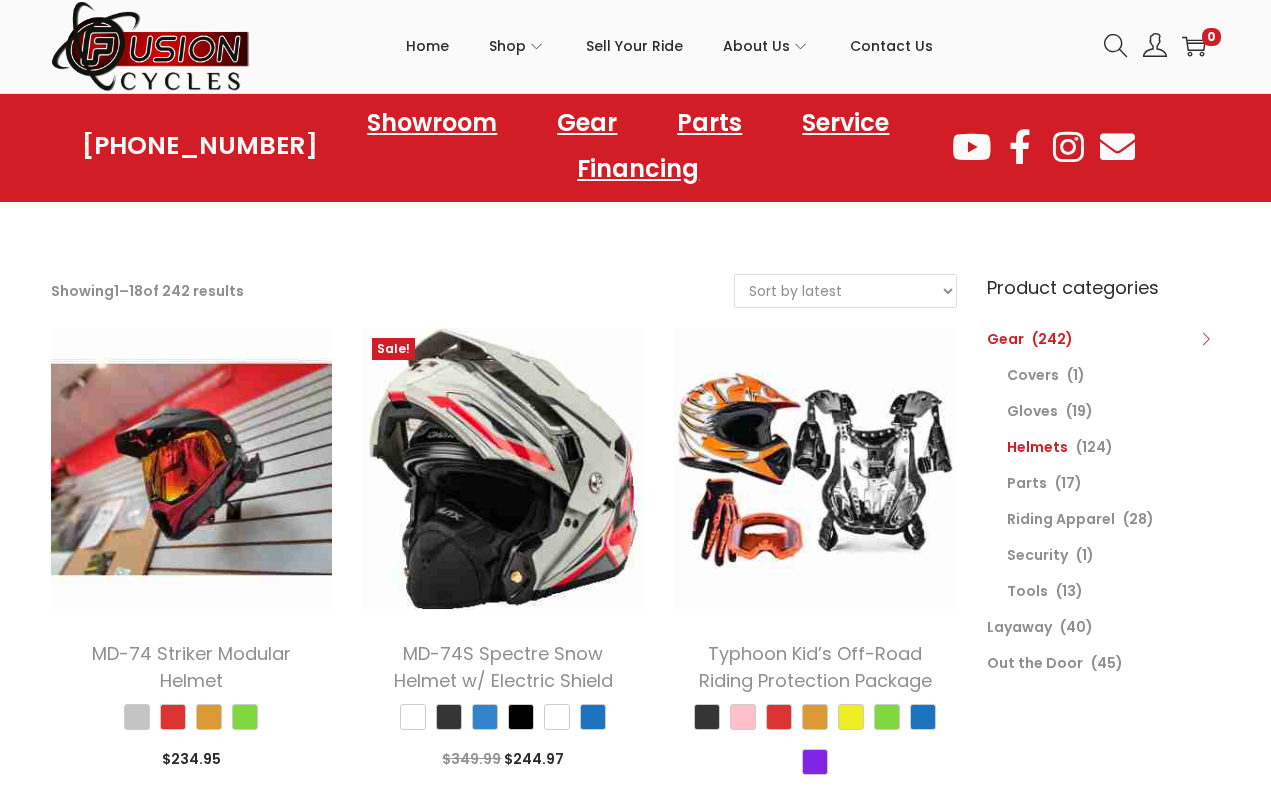 click on "Helmets" at bounding box center [1037, 447] 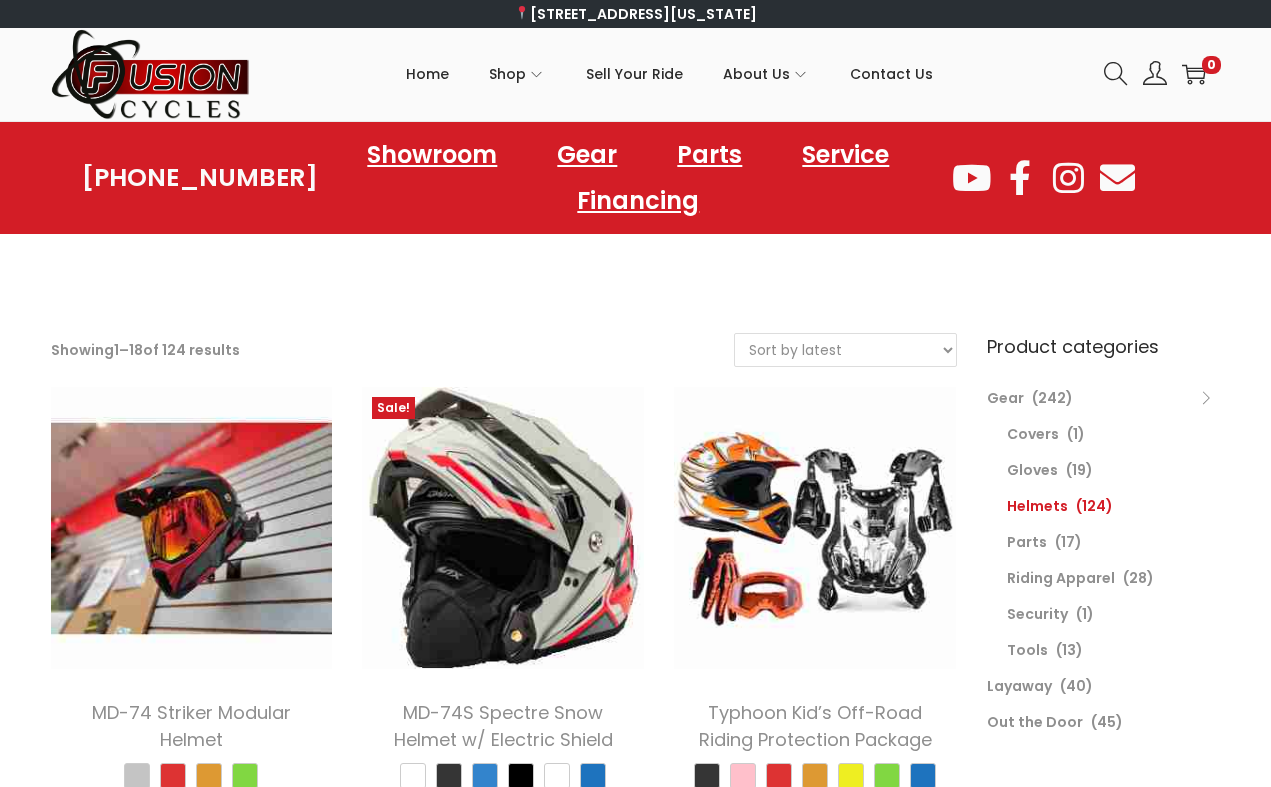 scroll, scrollTop: 0, scrollLeft: 0, axis: both 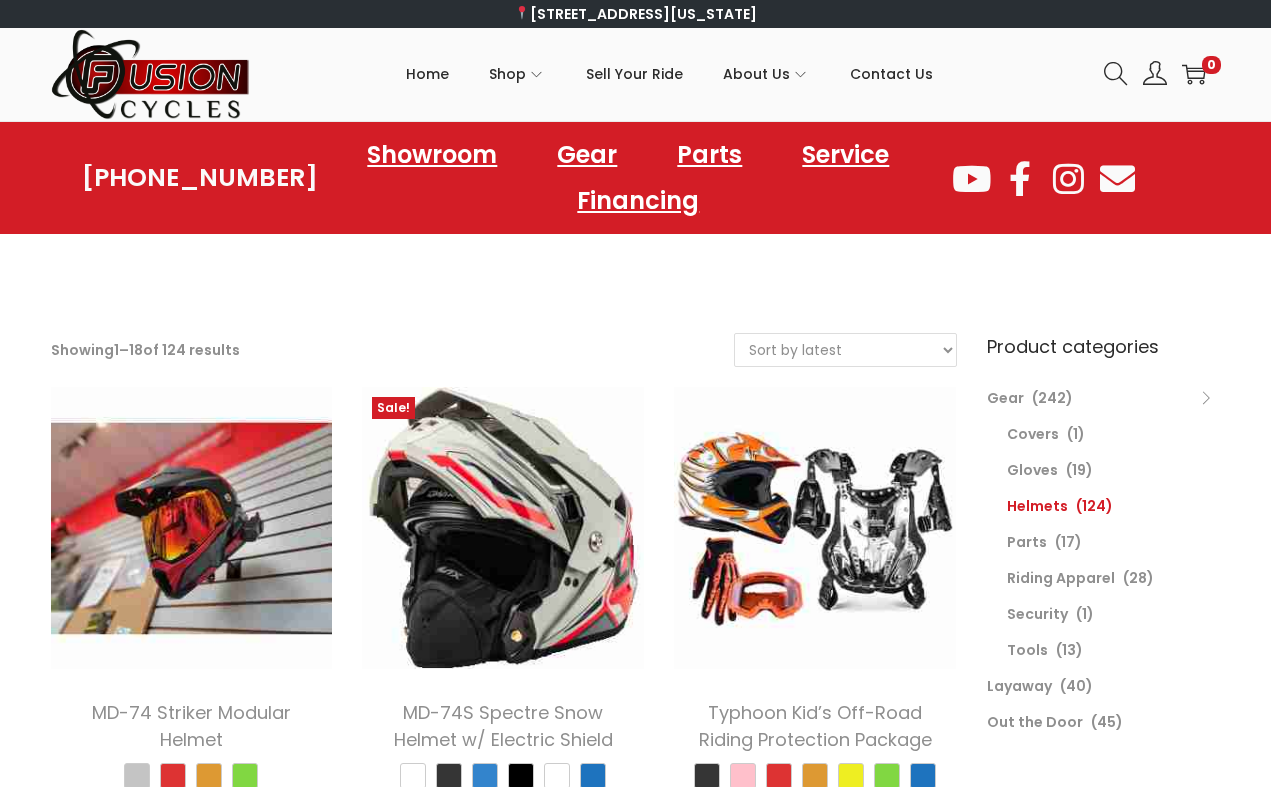 select on "price" 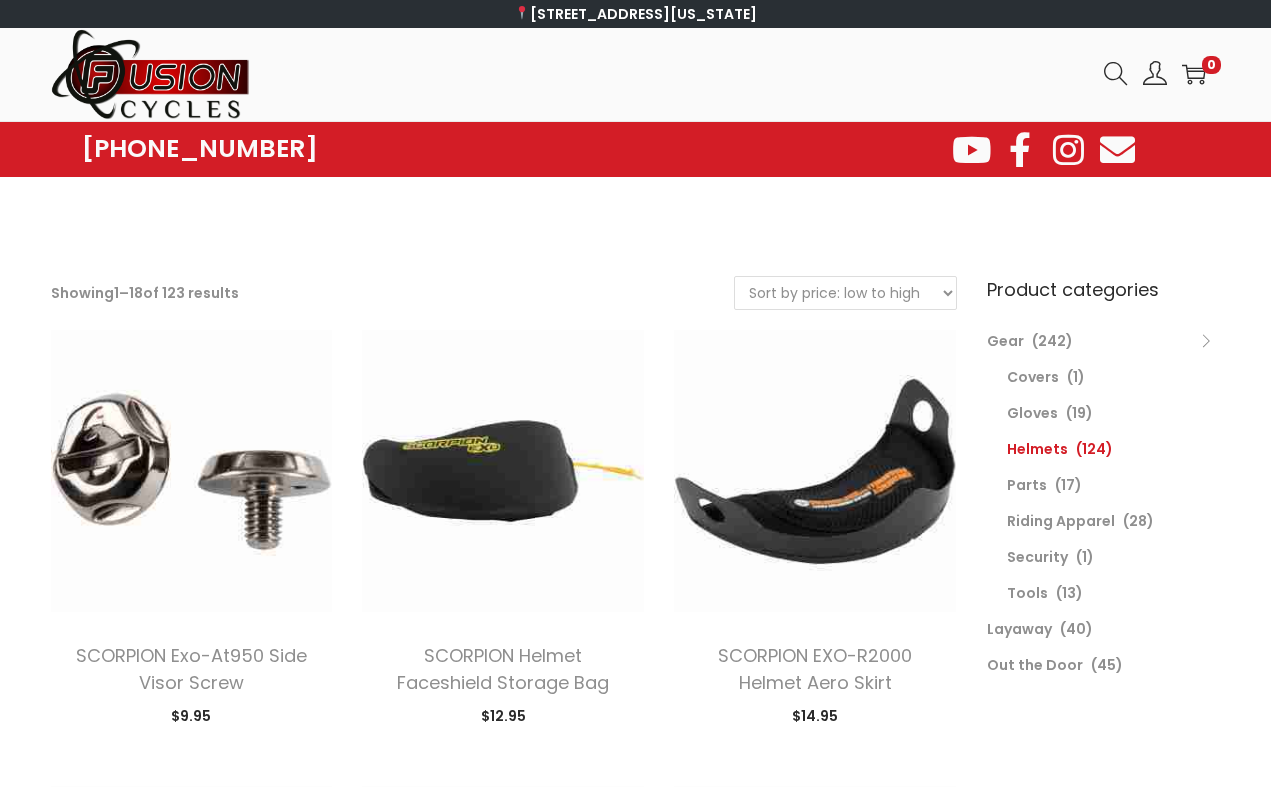 scroll, scrollTop: 0, scrollLeft: 0, axis: both 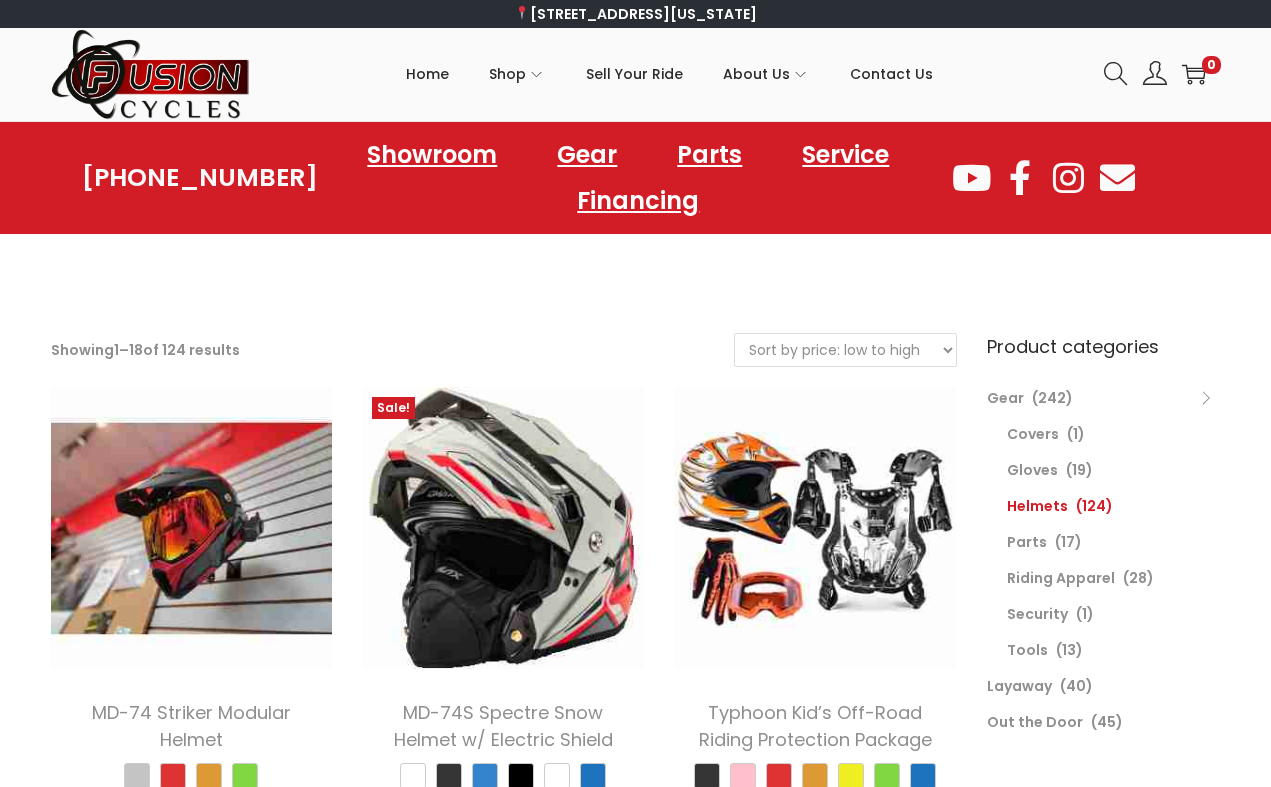 select on "price" 